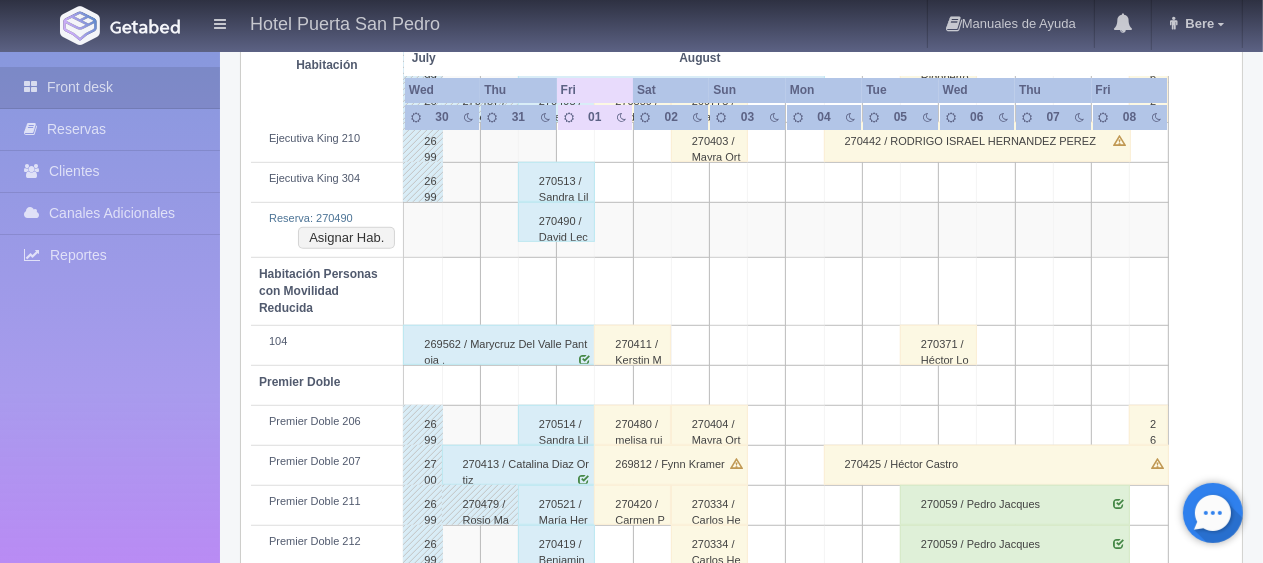 scroll, scrollTop: 900, scrollLeft: 0, axis: vertical 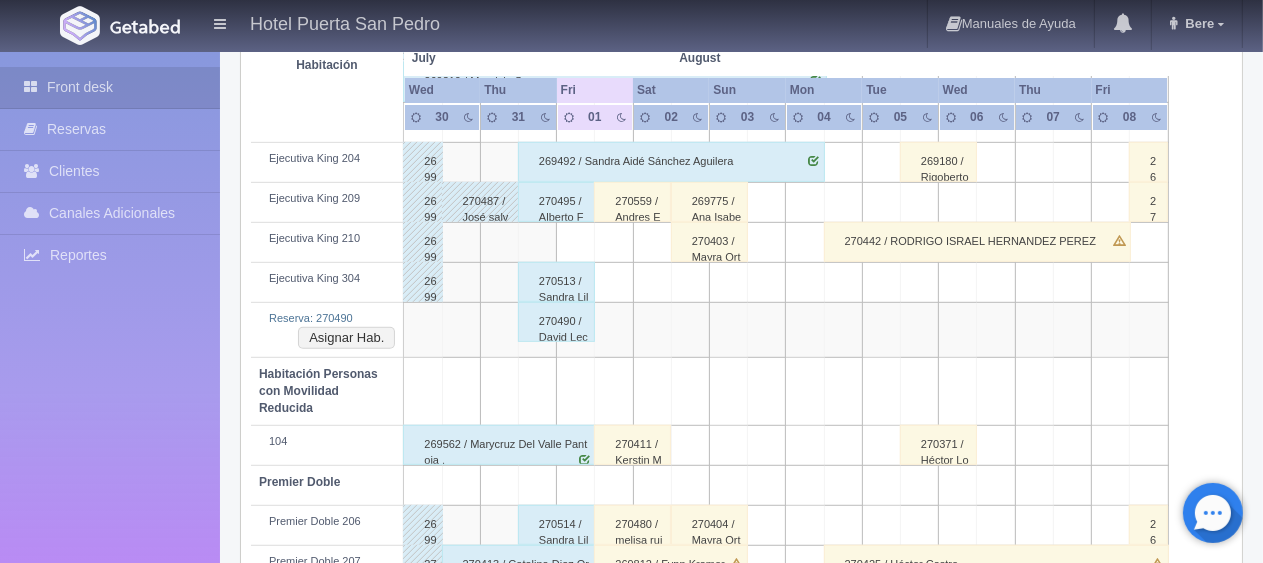 click on "270490 / David Lechuga" at bounding box center (556, 322) 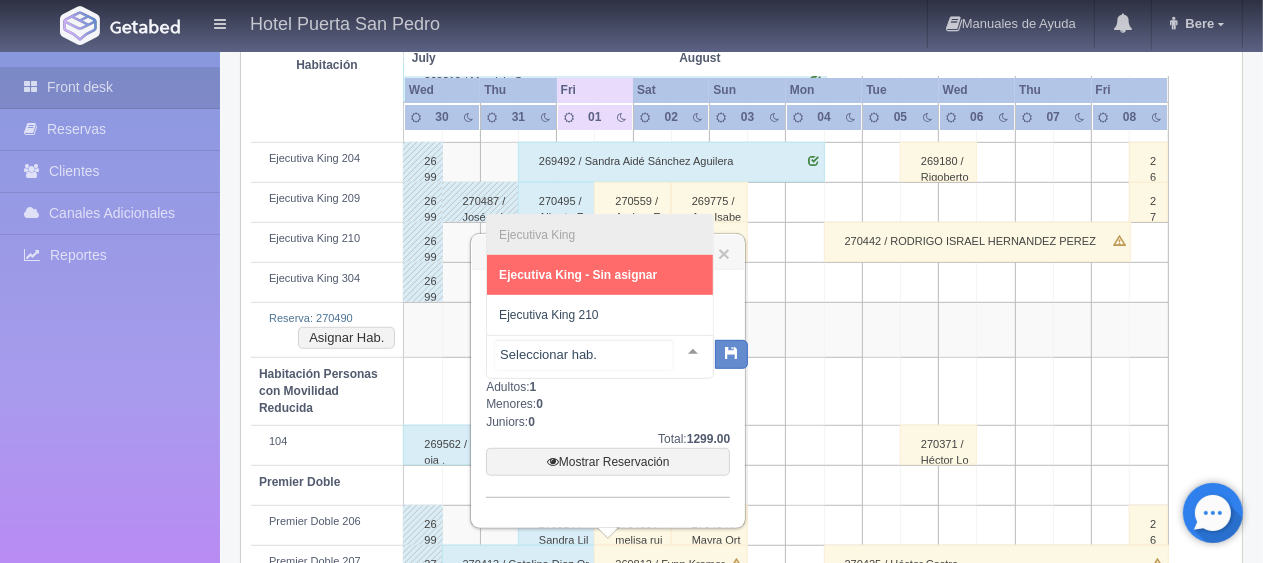 click at bounding box center [600, 357] 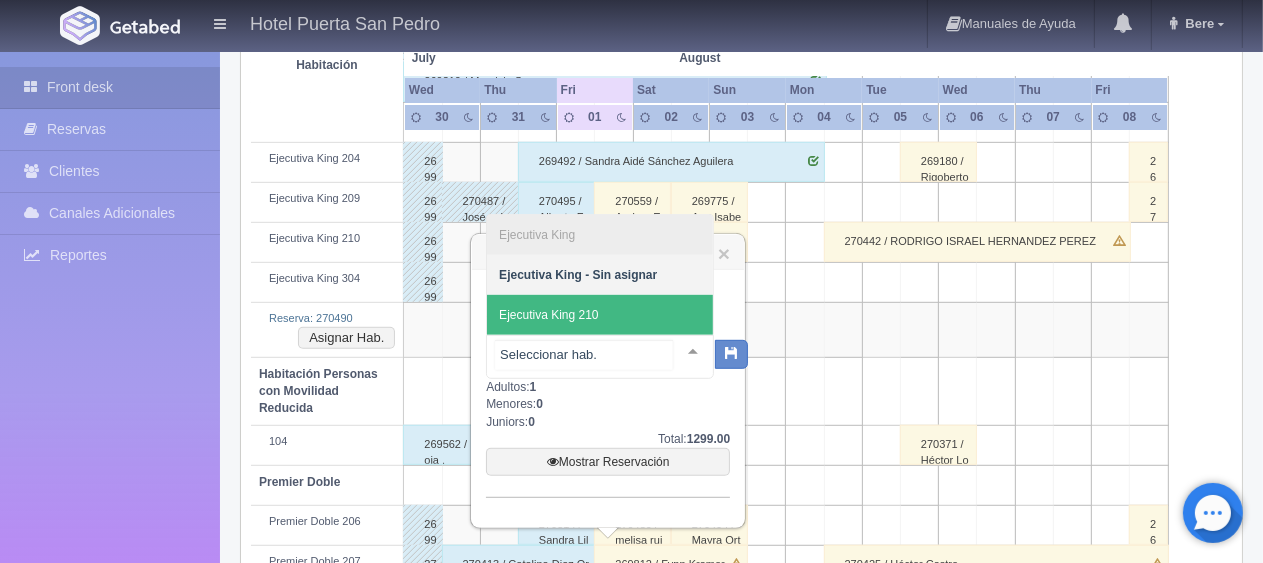 click on "Ejecutiva King 210" at bounding box center [600, 315] 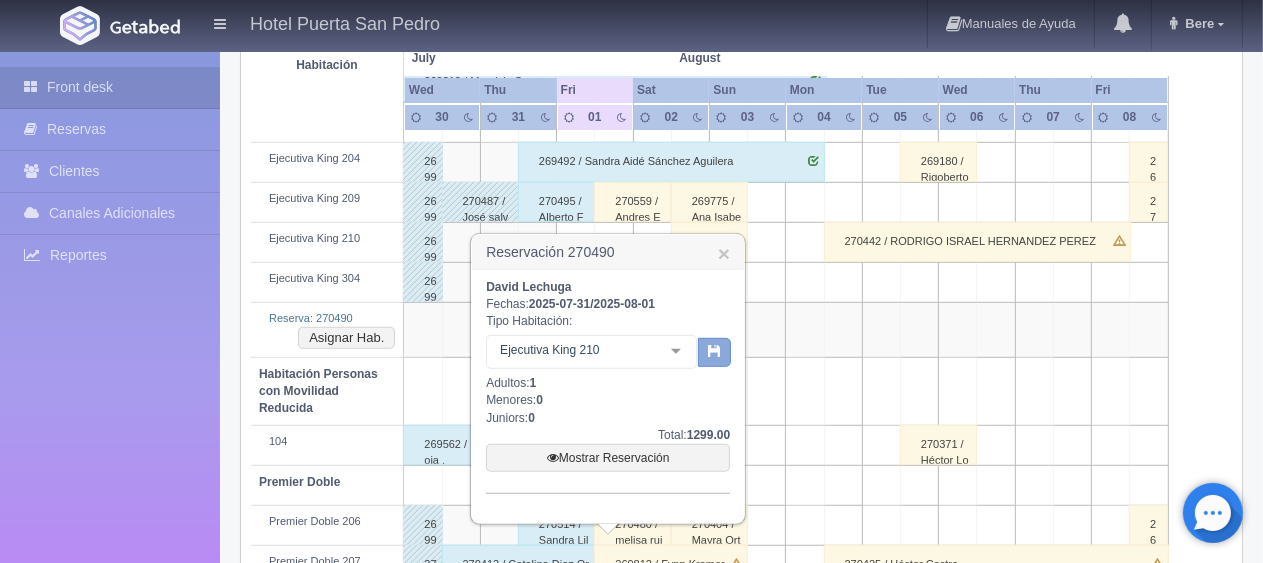 click at bounding box center [714, 353] 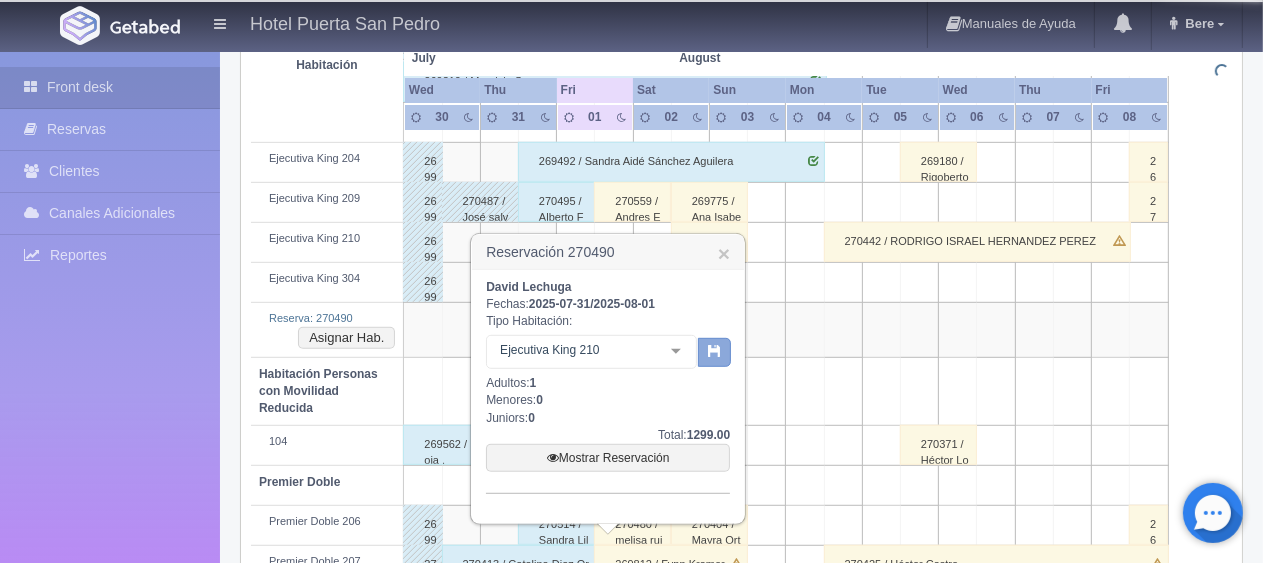 scroll, scrollTop: 1000, scrollLeft: 0, axis: vertical 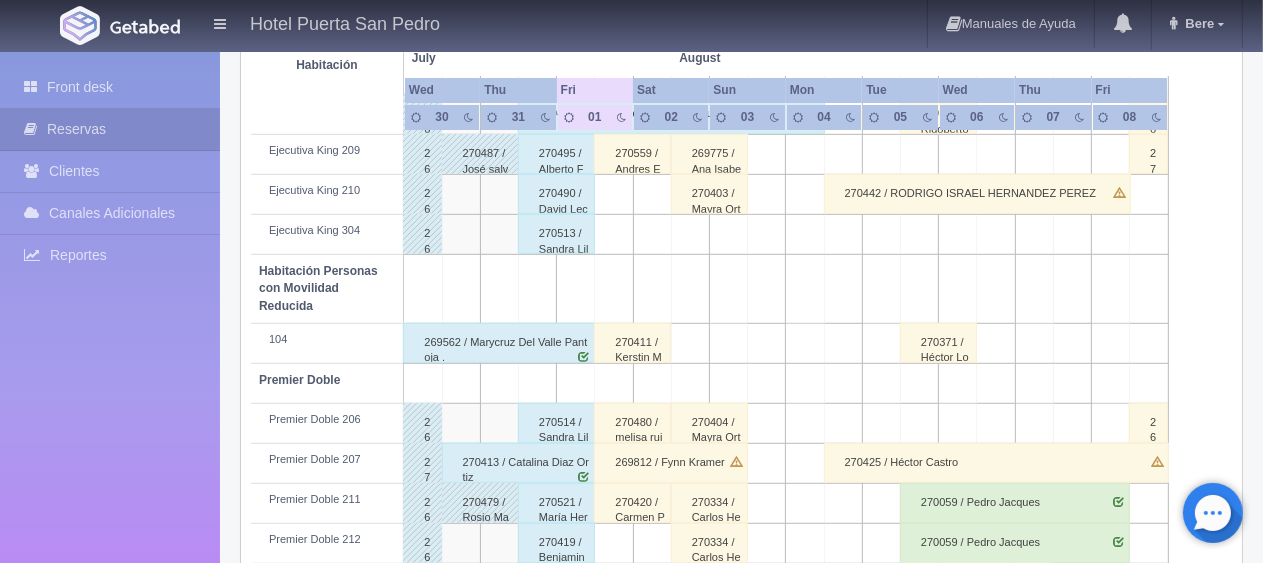 click on "270490 / David Lechuga" at bounding box center [556, 194] 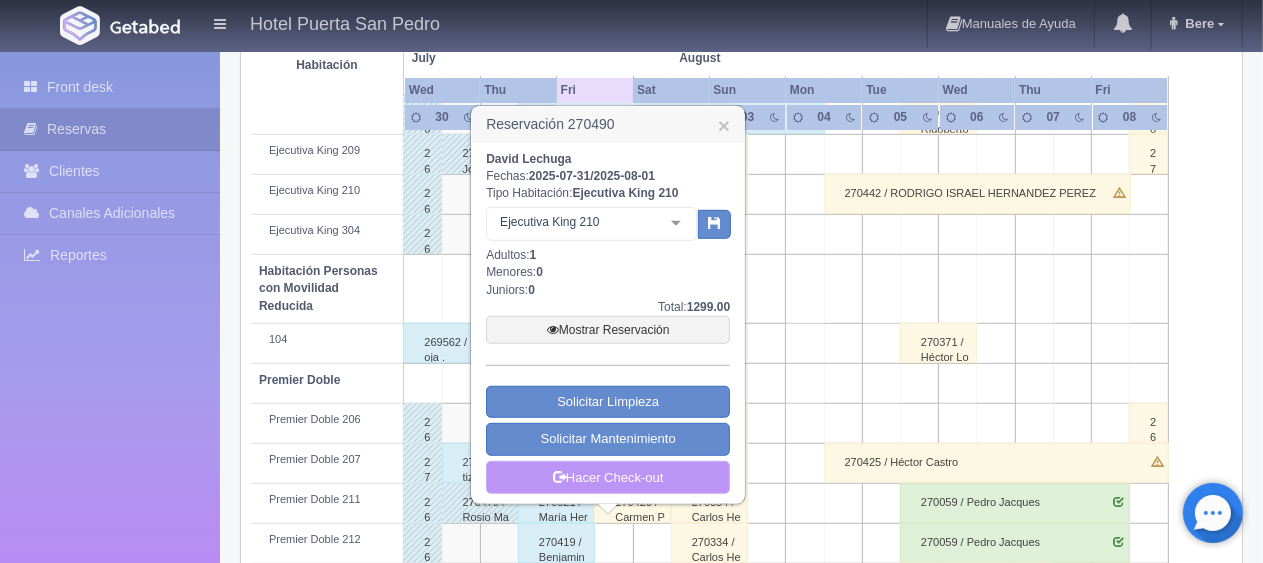 click on "Hacer Check-out" at bounding box center (608, 478) 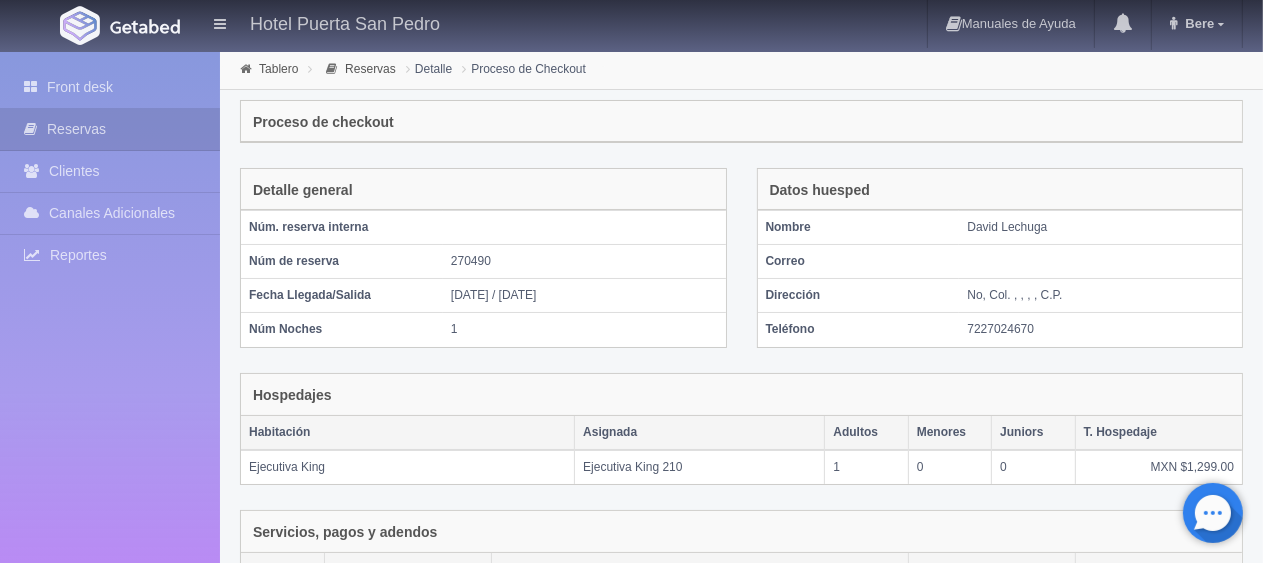 scroll, scrollTop: 337, scrollLeft: 0, axis: vertical 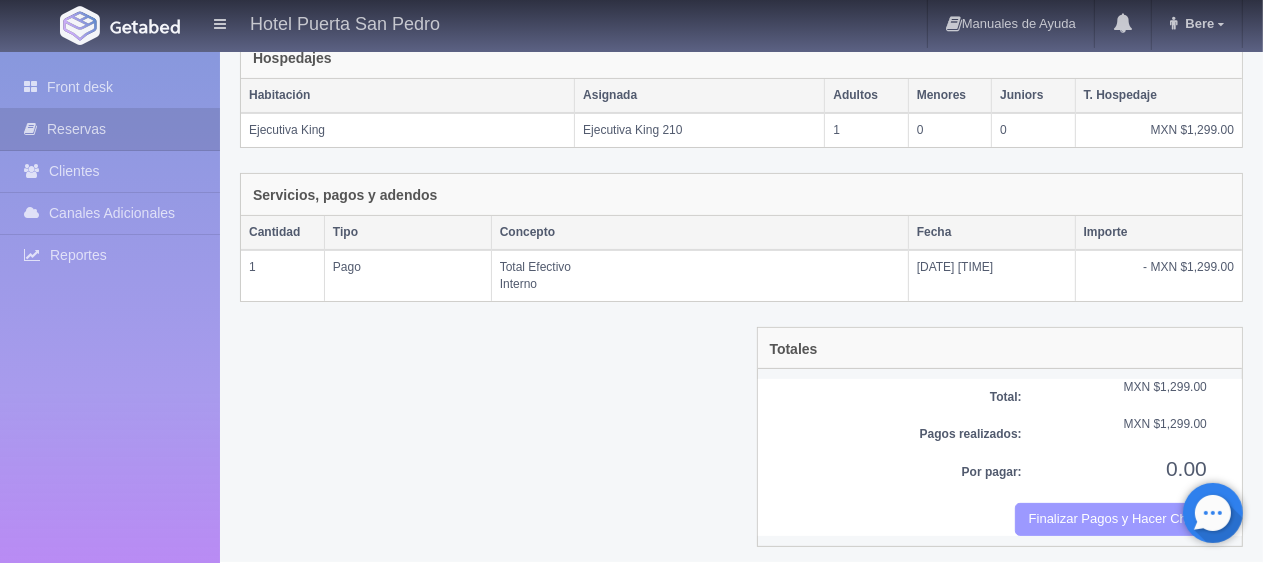 click on "Finalizar Pagos y Hacer Checkout" at bounding box center [1111, 519] 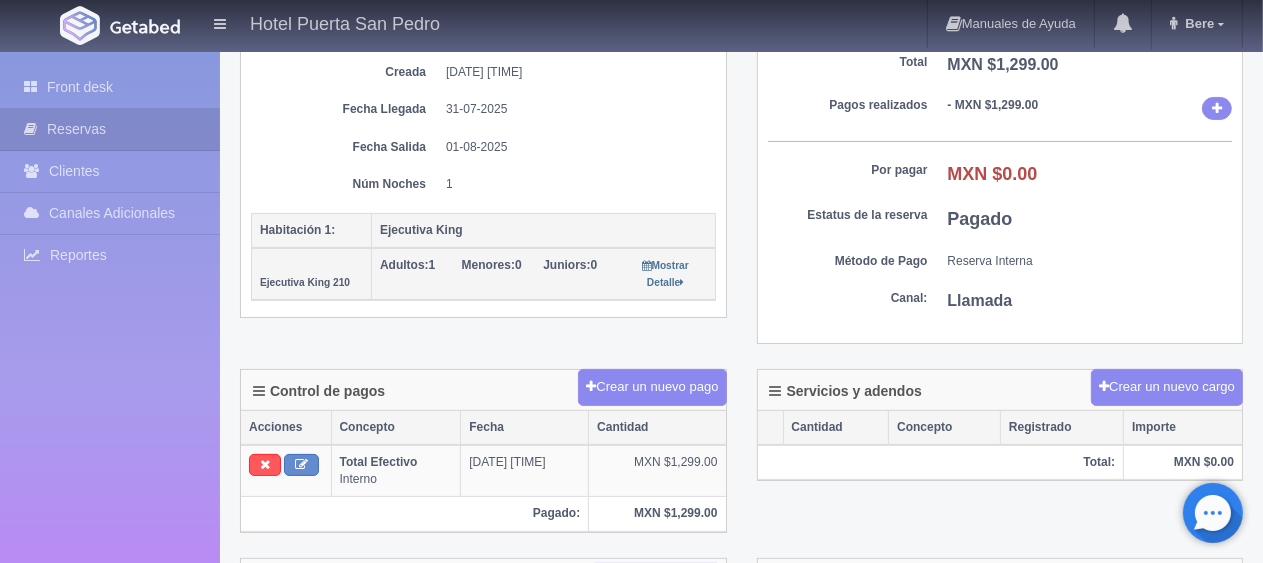 scroll, scrollTop: 500, scrollLeft: 0, axis: vertical 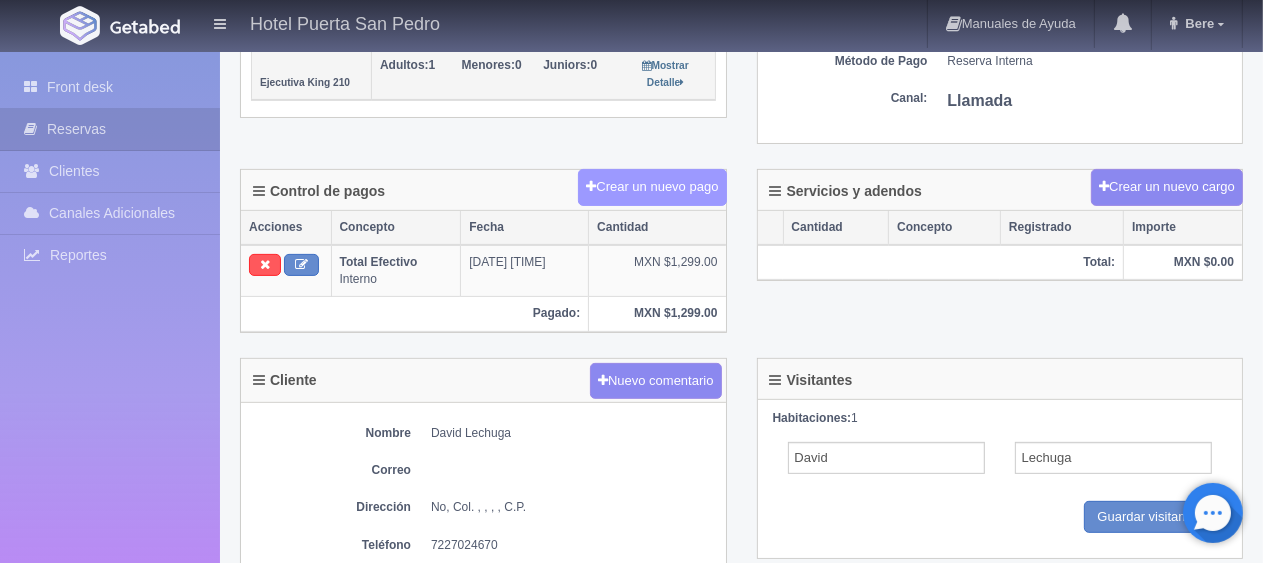 click on "Crear un nuevo pago" at bounding box center [652, 187] 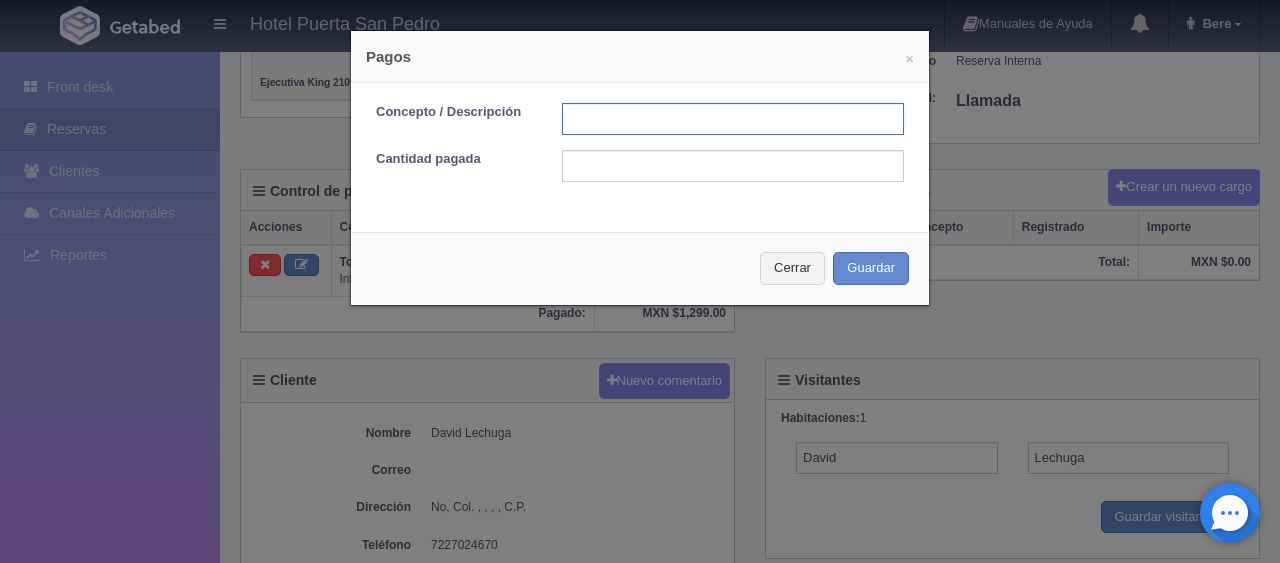 click at bounding box center (733, 119) 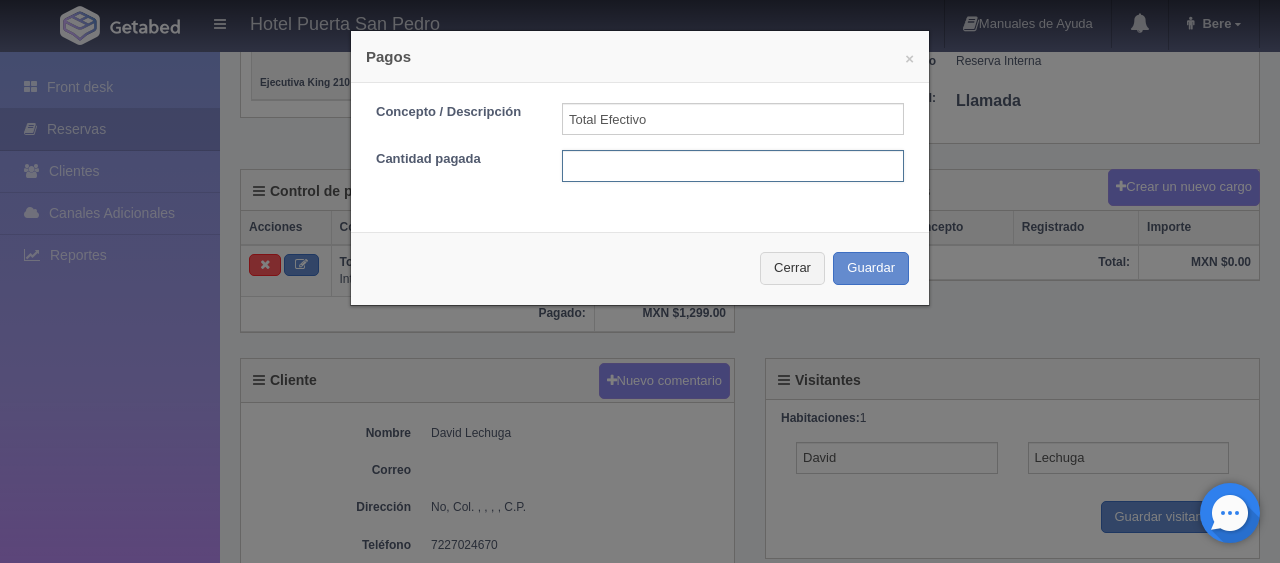 click at bounding box center [733, 166] 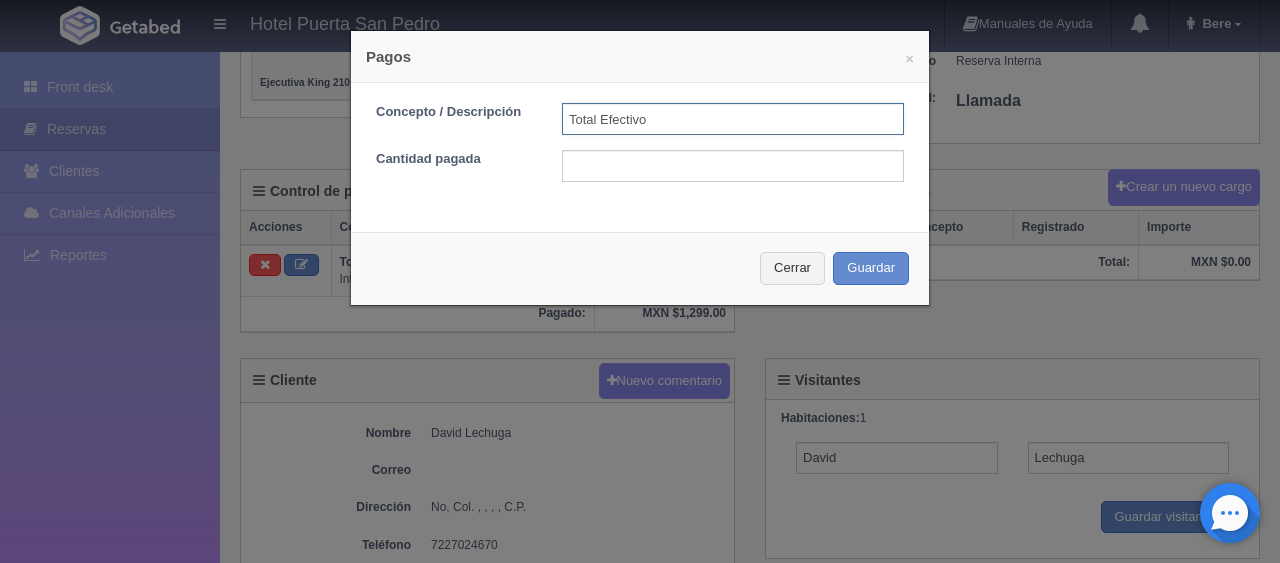 drag, startPoint x: 656, startPoint y: 106, endPoint x: 499, endPoint y: 108, distance: 157.01274 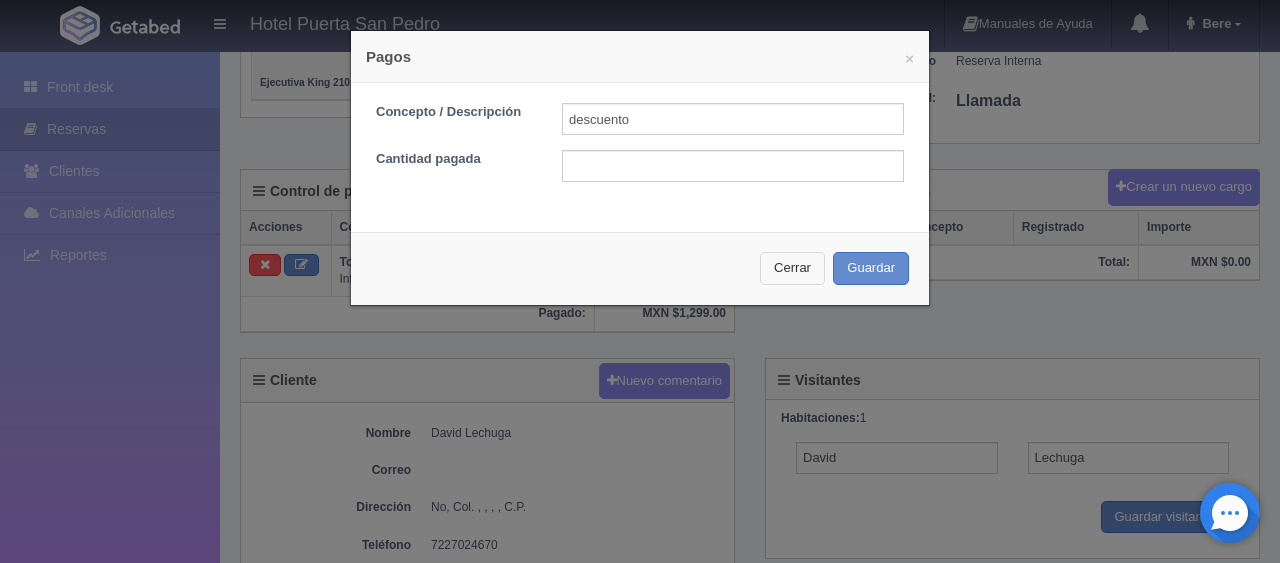click on "Cerrar" at bounding box center (792, 268) 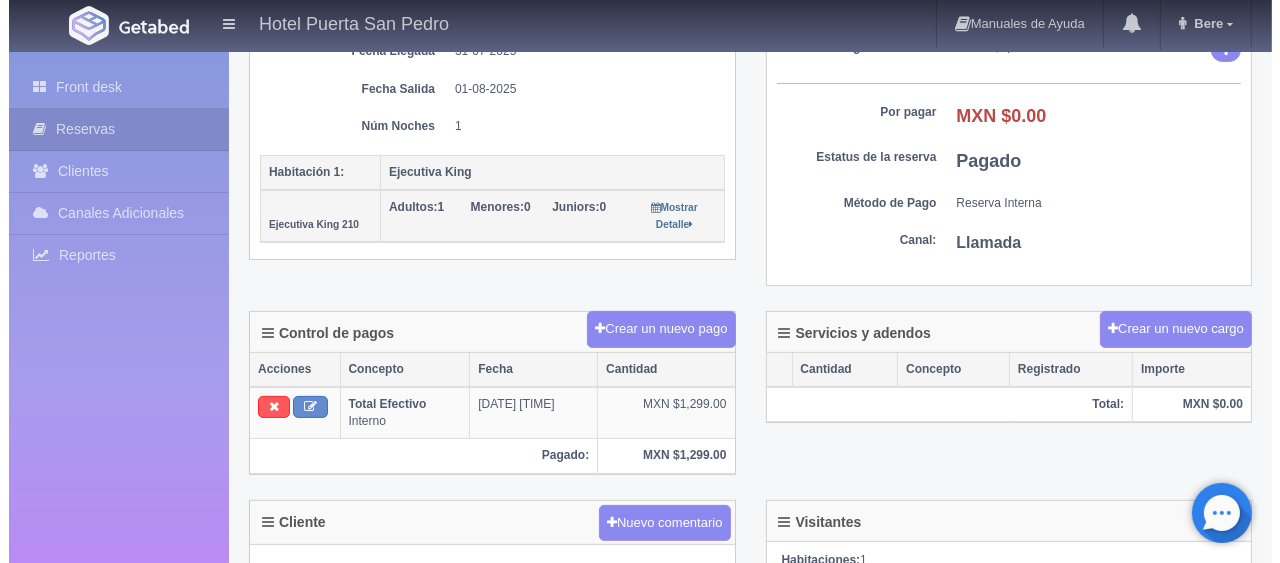 scroll, scrollTop: 458, scrollLeft: 0, axis: vertical 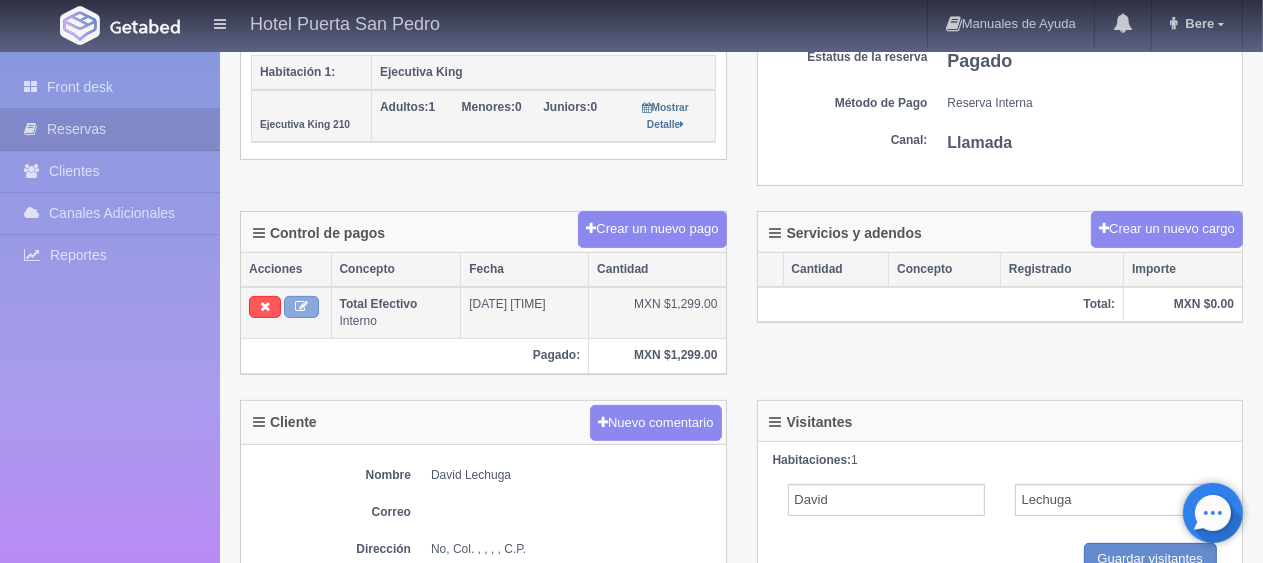 click at bounding box center [301, 306] 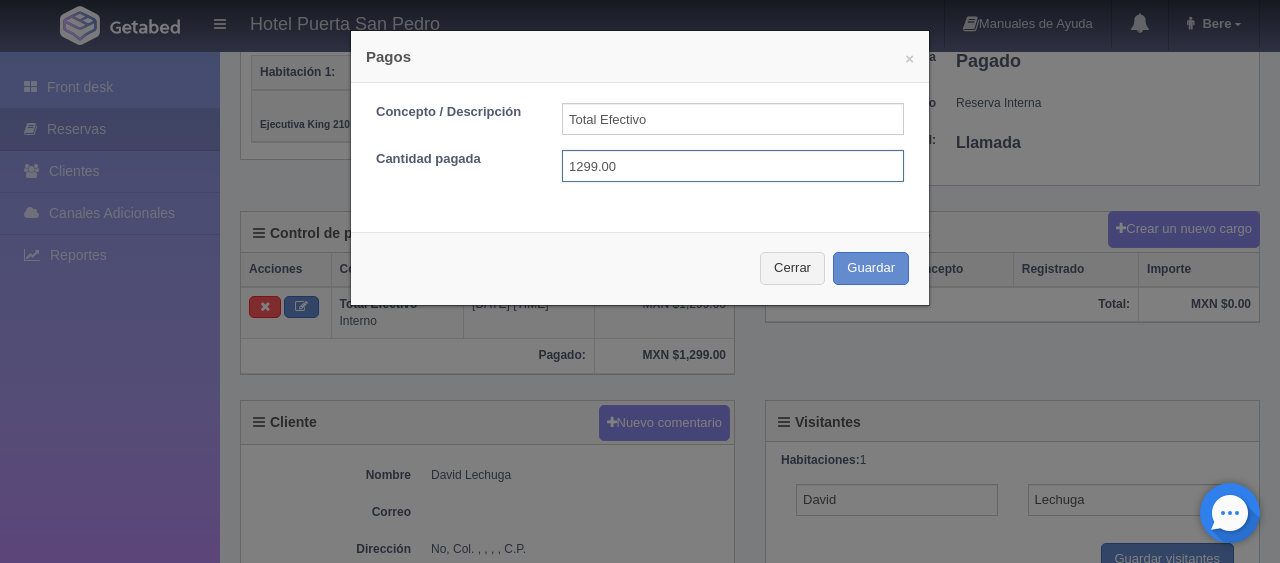 click on "1299.00" at bounding box center (733, 166) 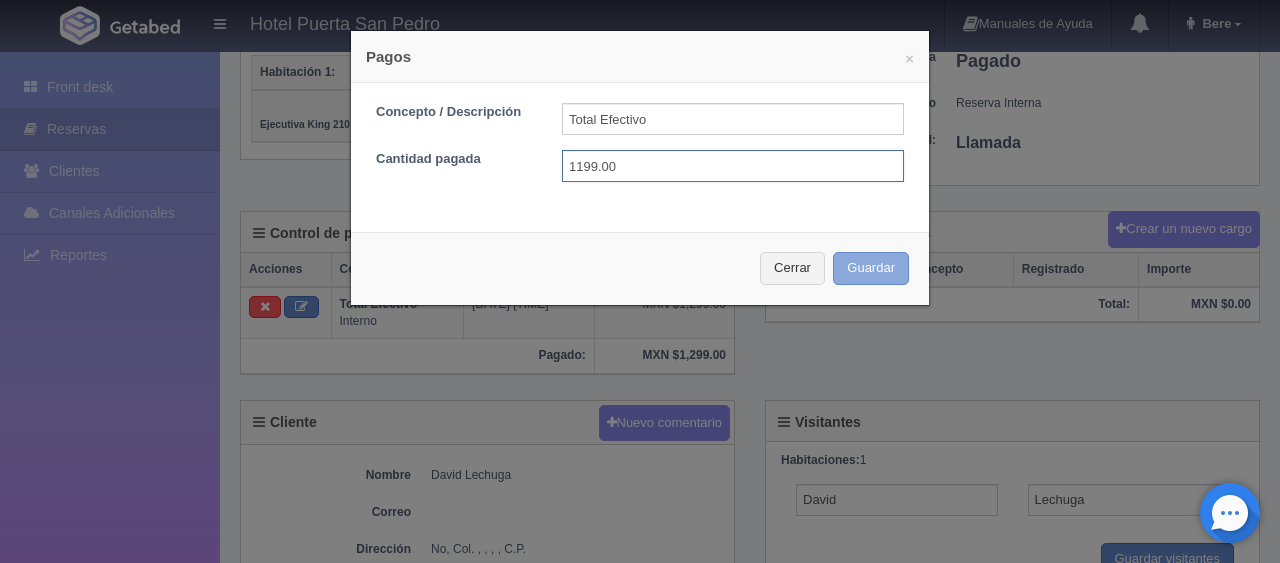 type on "1199.00" 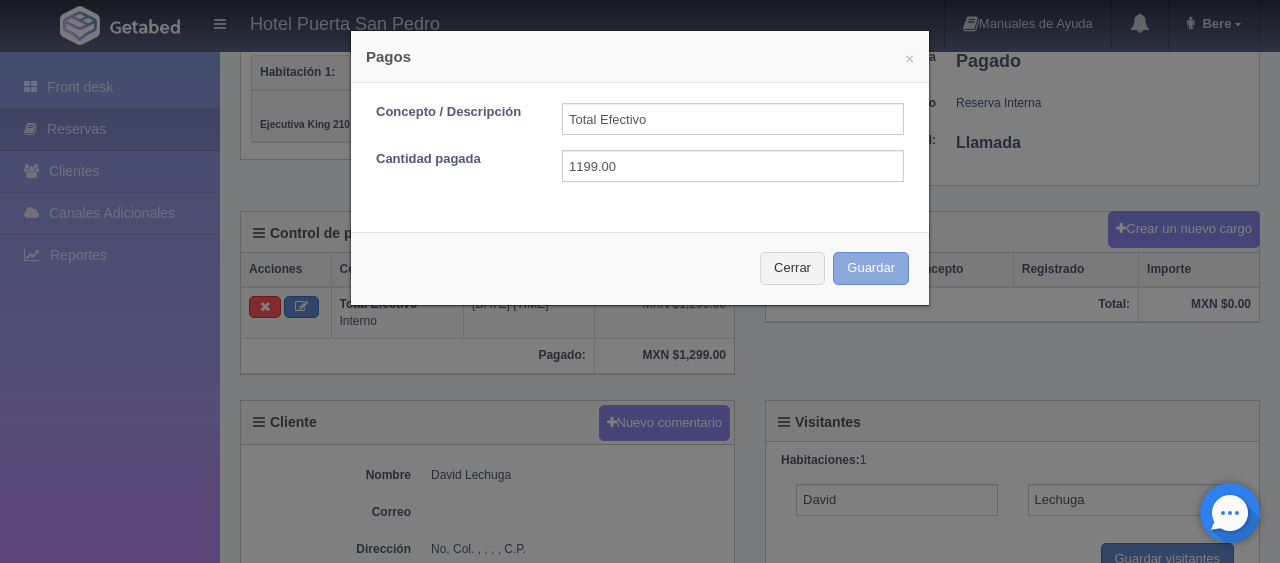 click on "Guardar" at bounding box center [871, 268] 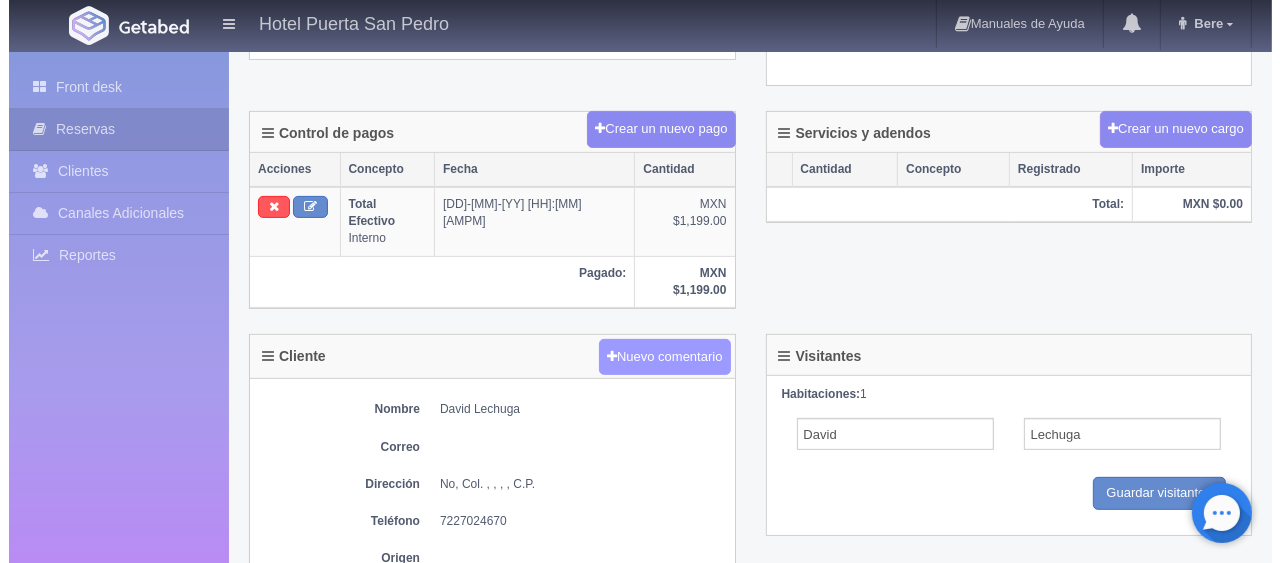 scroll, scrollTop: 358, scrollLeft: 0, axis: vertical 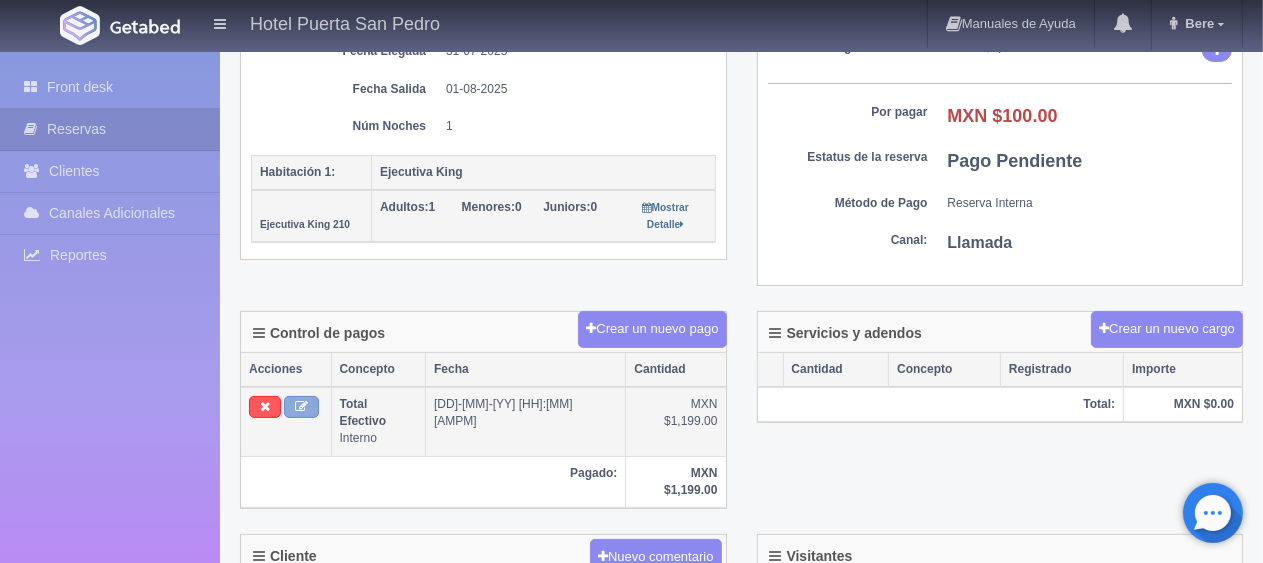 click at bounding box center [301, 407] 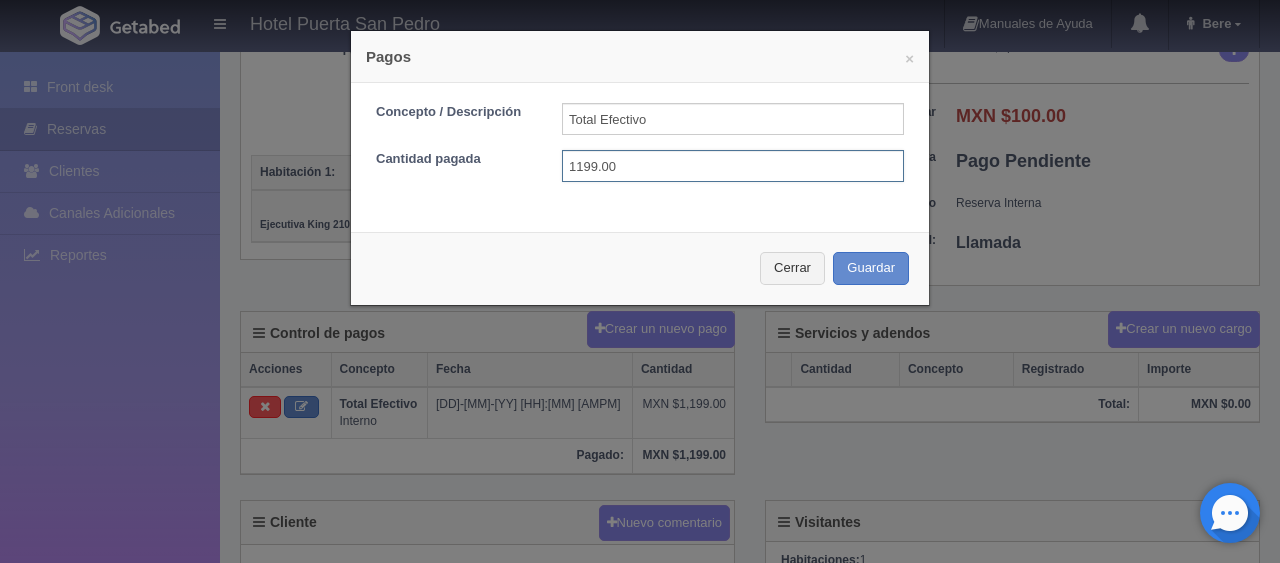 click on "1199.00" at bounding box center (733, 166) 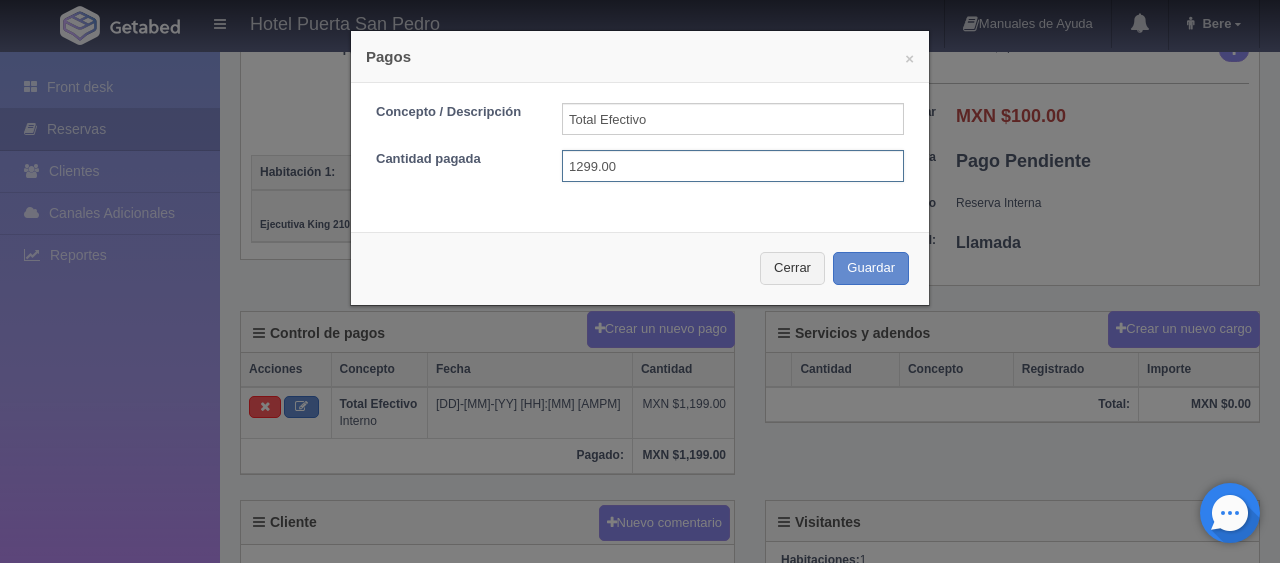 type on "1299.00" 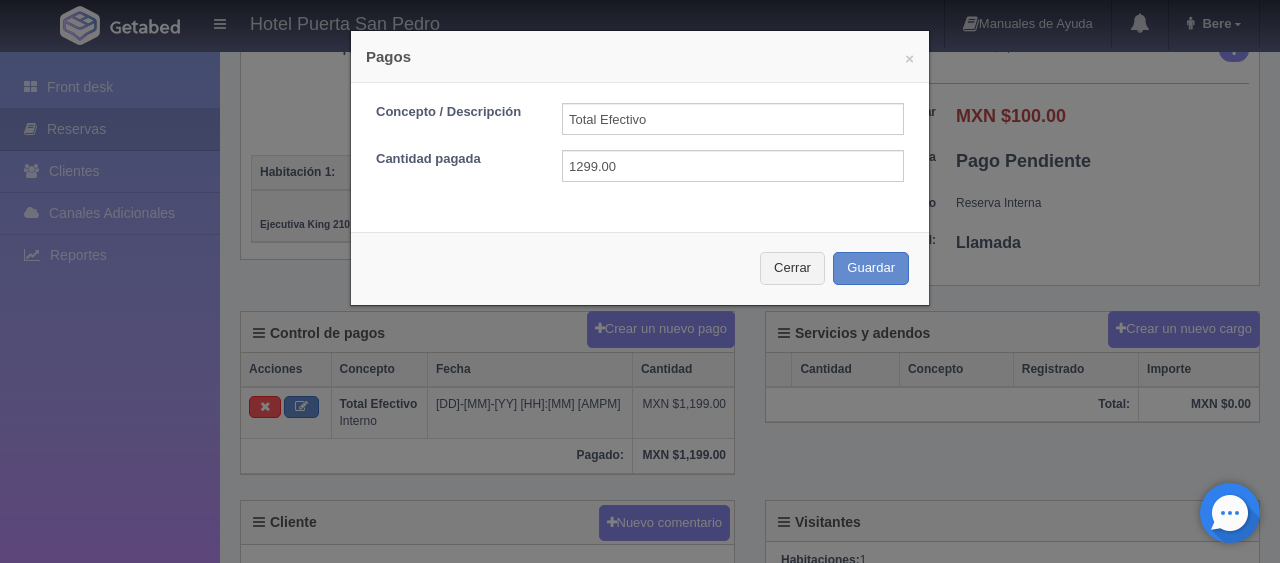 click on "Cerrar   Guardar" at bounding box center [640, 268] 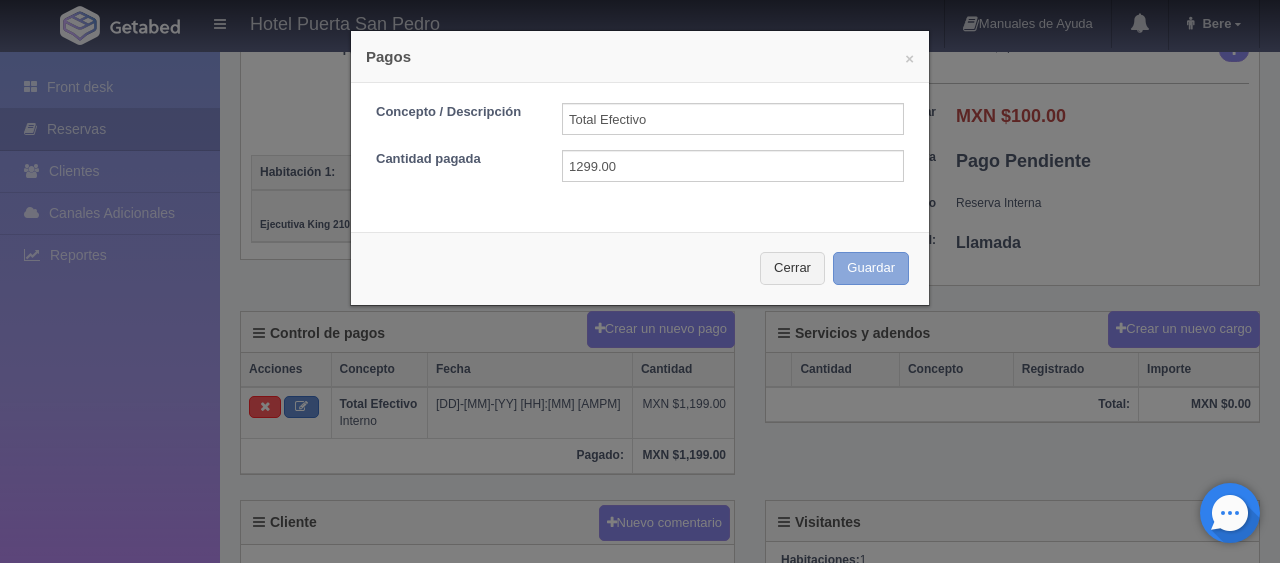 click on "Guardar" at bounding box center [871, 268] 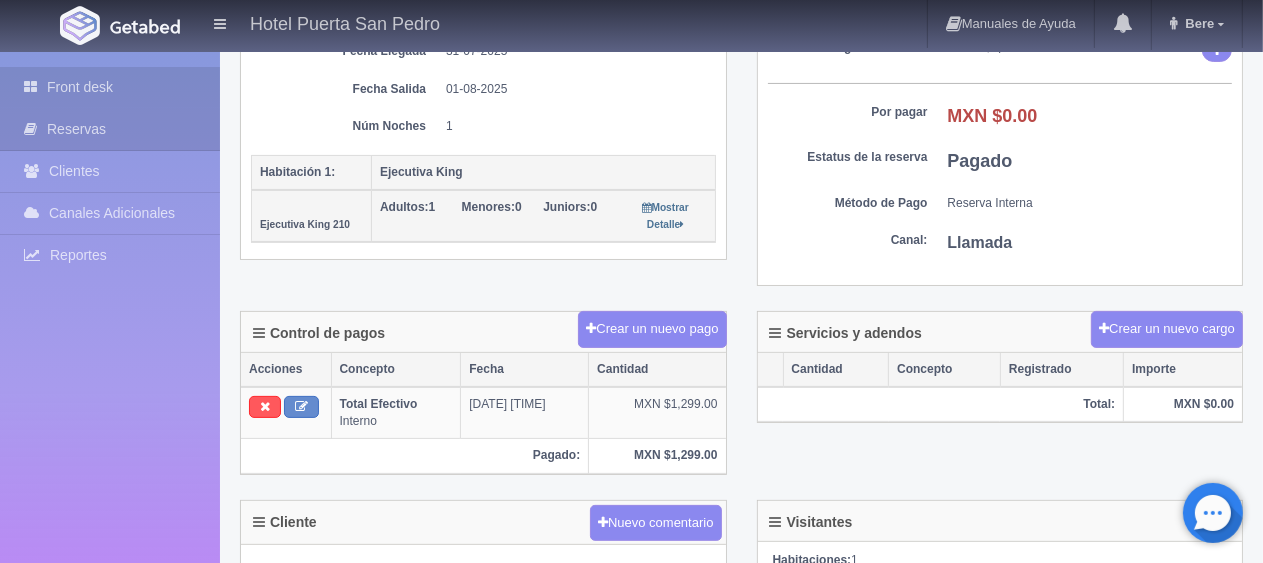 scroll, scrollTop: 358, scrollLeft: 0, axis: vertical 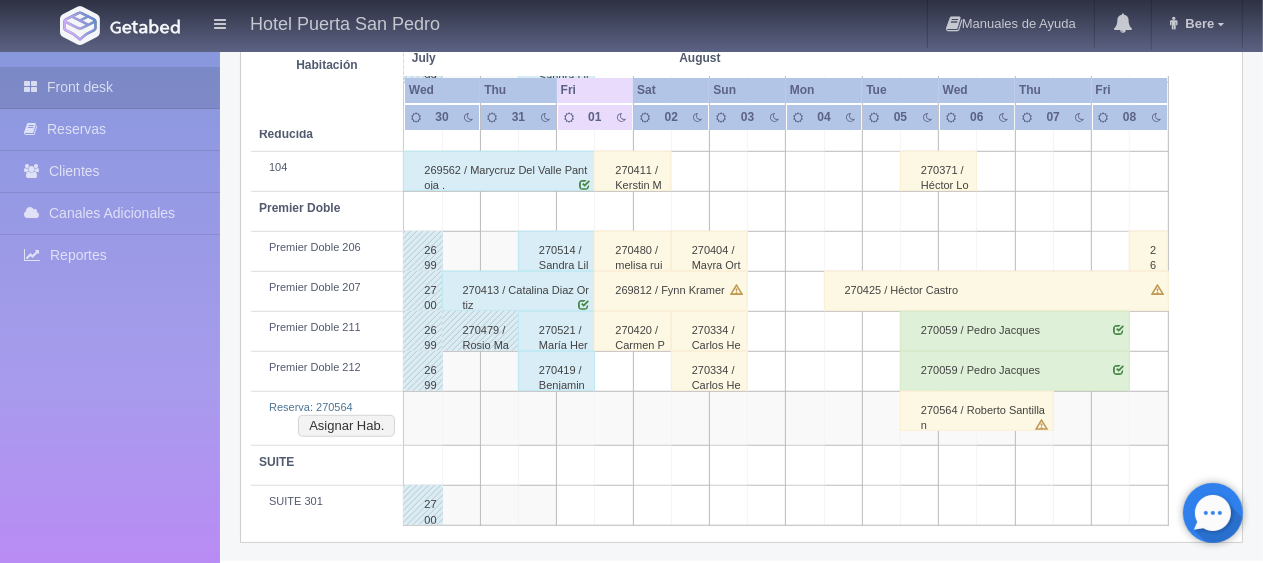 click on "270564 / Roberto Santillan" at bounding box center [977, 411] 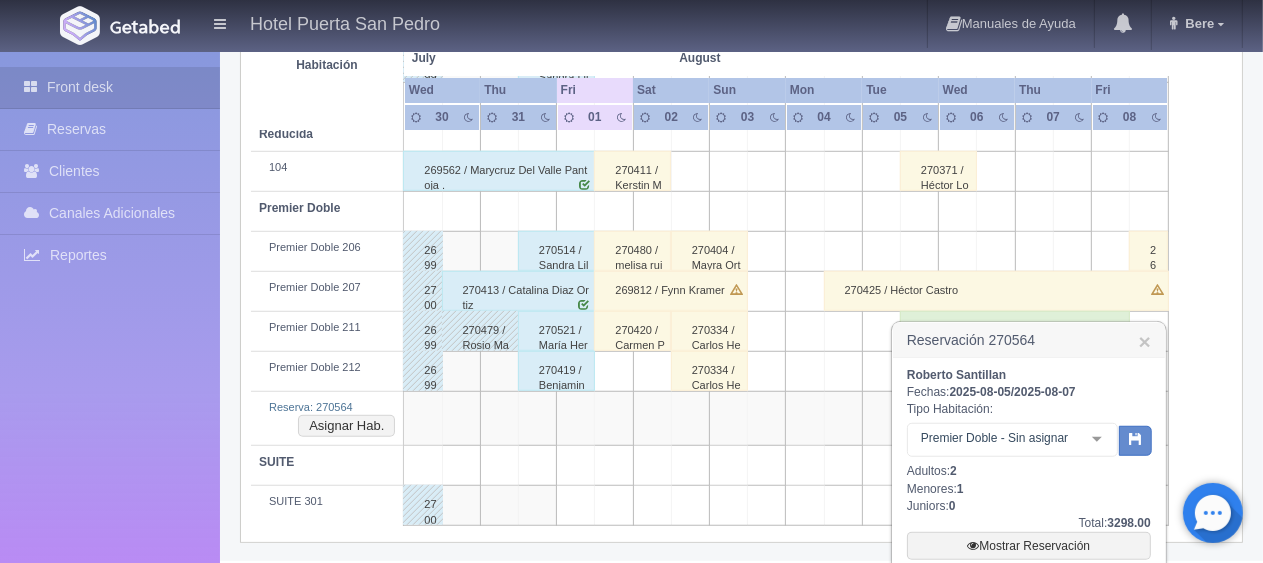 click on "Premier Doble - Sin asignar" at bounding box center [1012, 440] 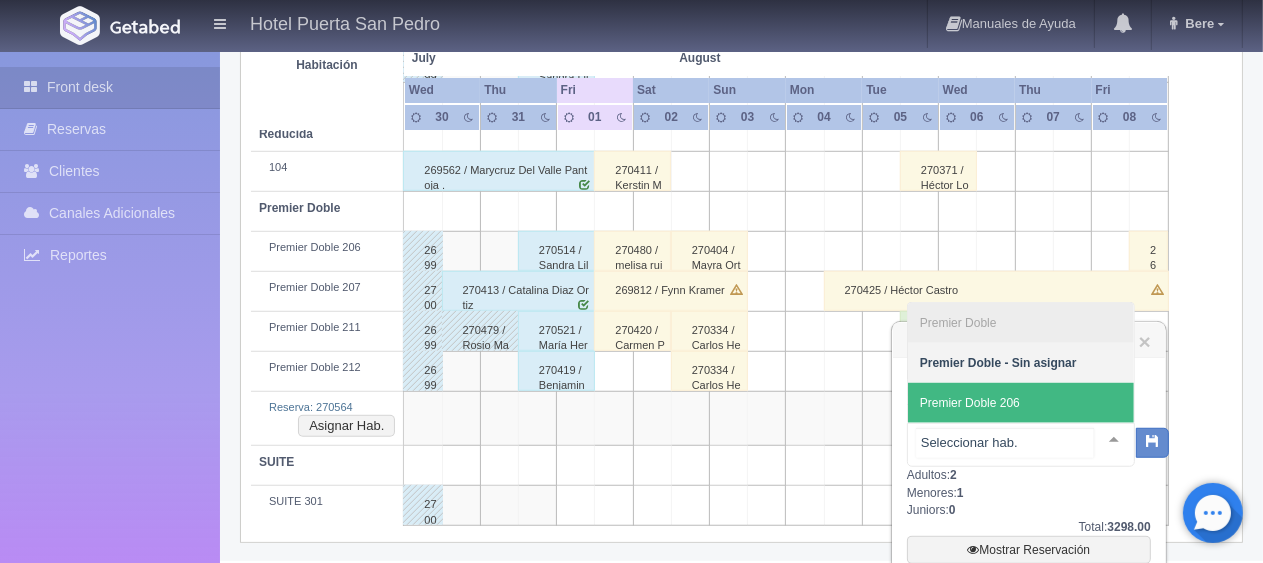 click on "Premier Doble 206" at bounding box center [1021, 403] 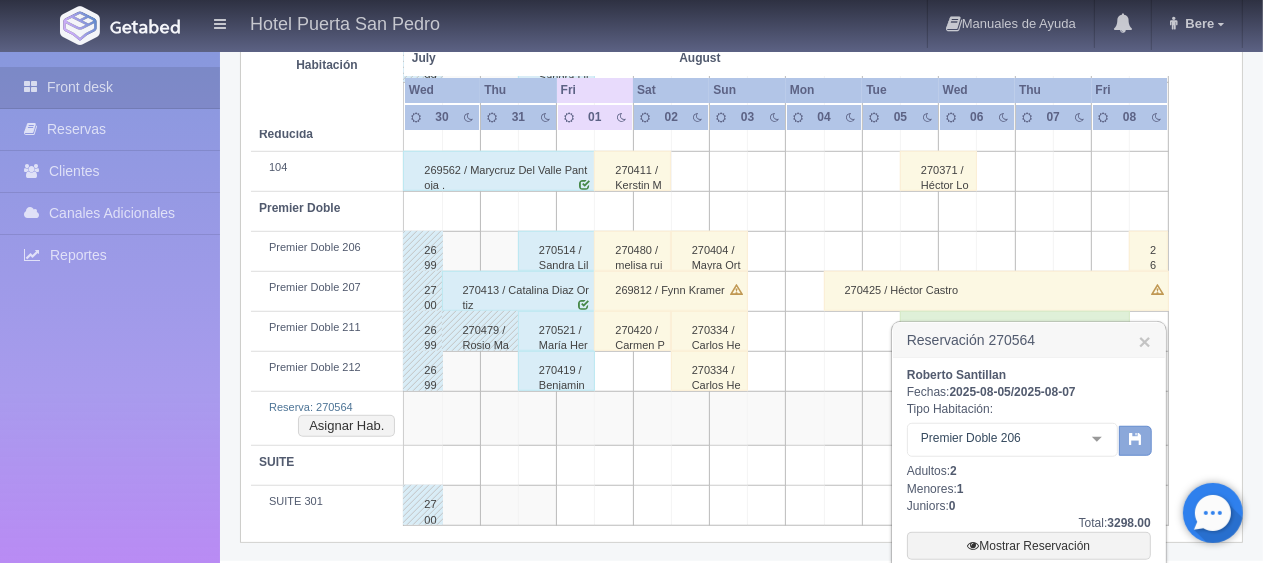 click at bounding box center [1135, 438] 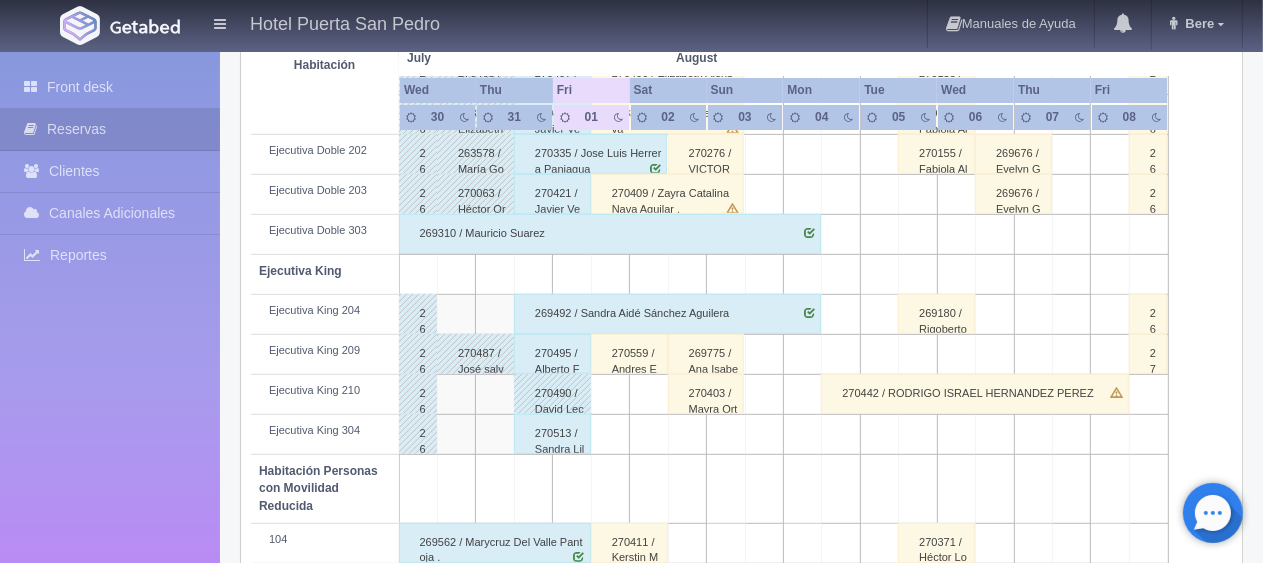 scroll, scrollTop: 1048, scrollLeft: 0, axis: vertical 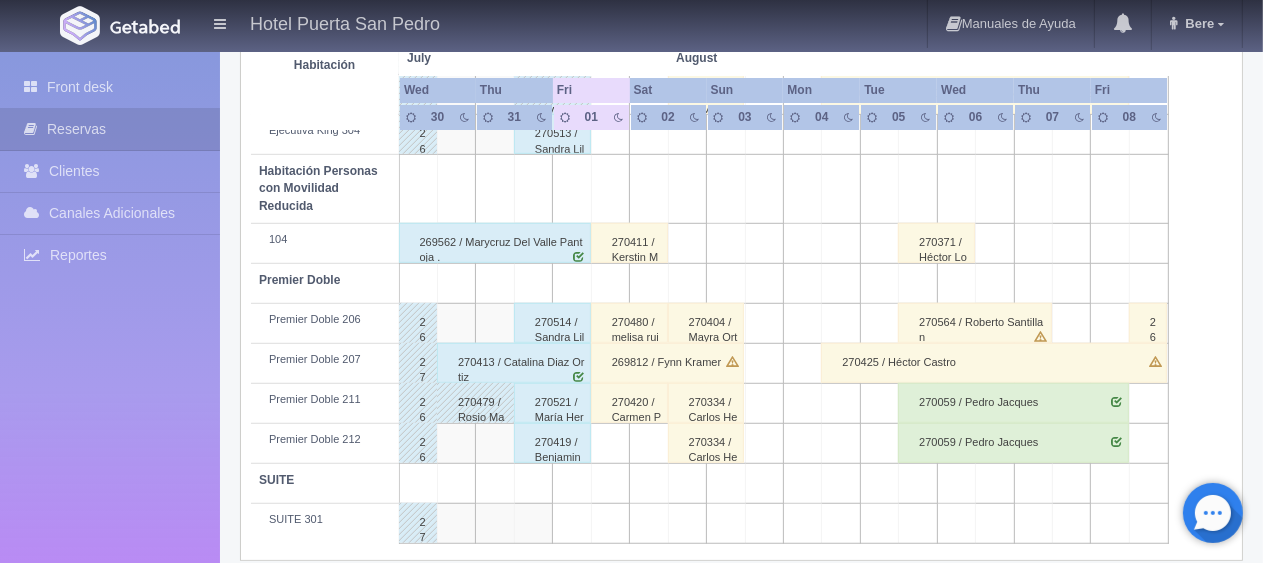 click on "270564 / Roberto Santillan" at bounding box center (975, 323) 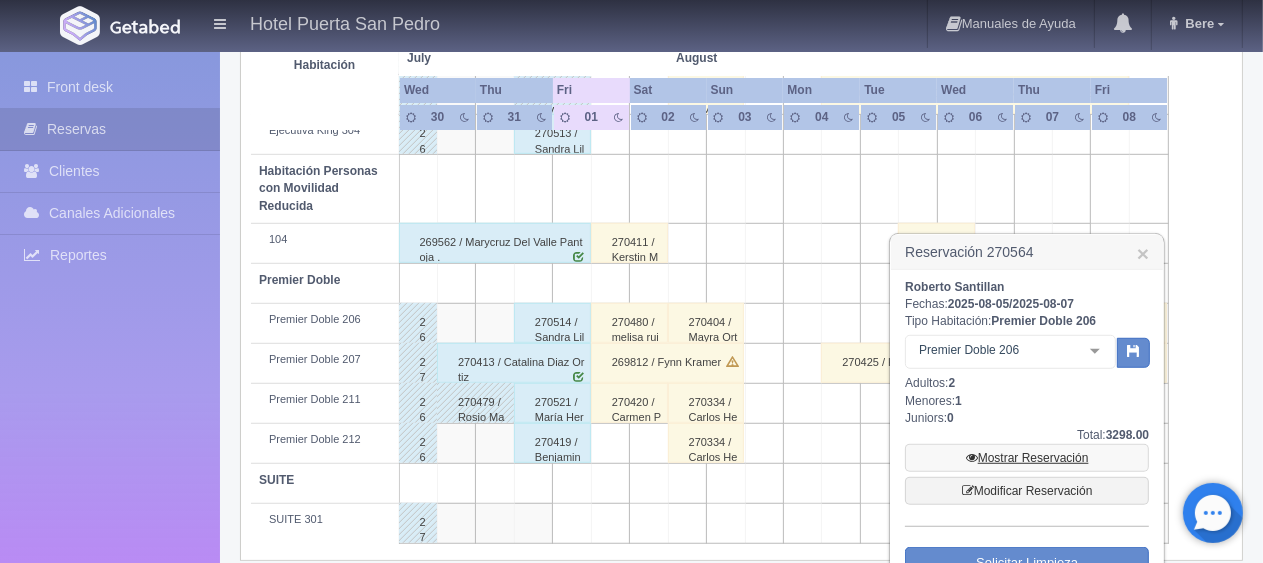 click on "Mostrar Reservación" at bounding box center (1027, 458) 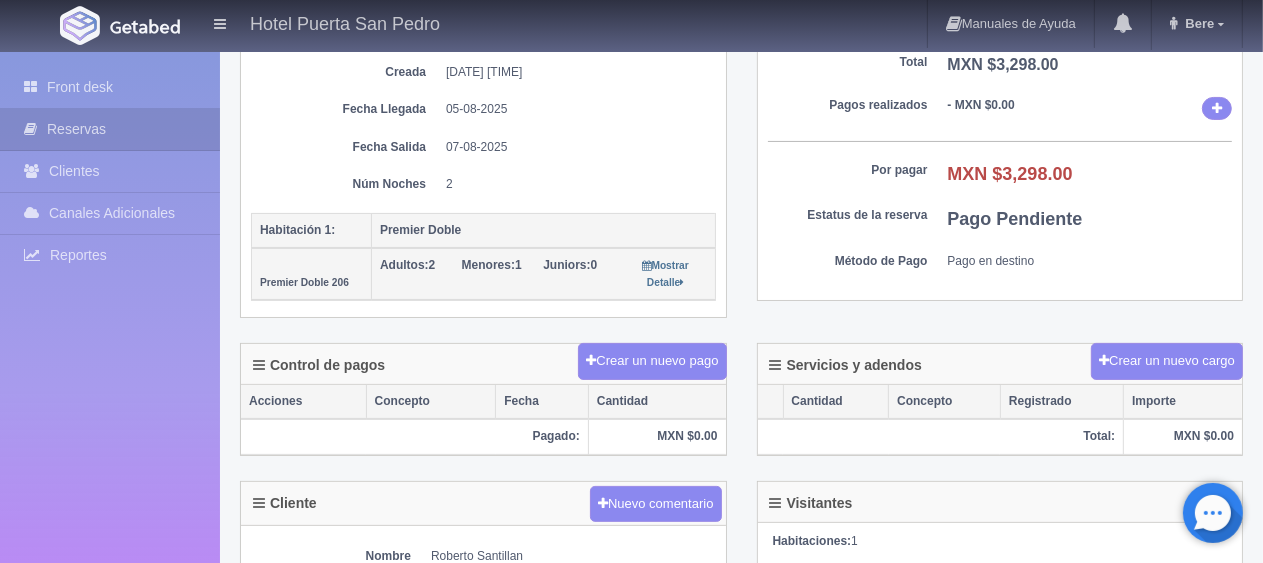scroll, scrollTop: 400, scrollLeft: 0, axis: vertical 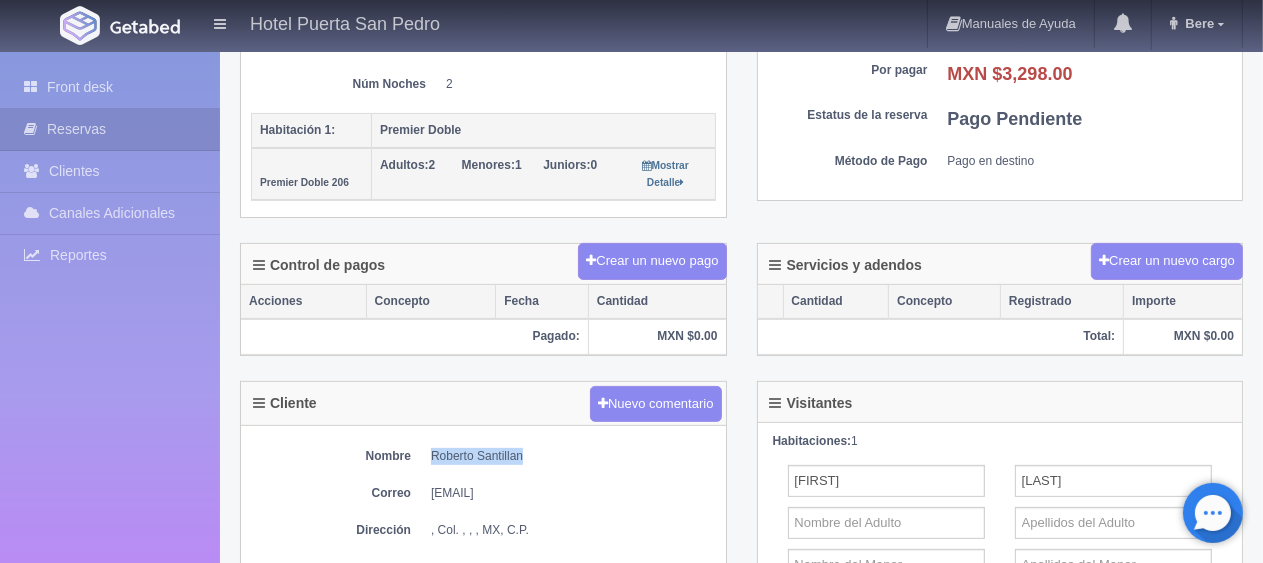 drag, startPoint x: 424, startPoint y: 450, endPoint x: 548, endPoint y: 430, distance: 125.60255 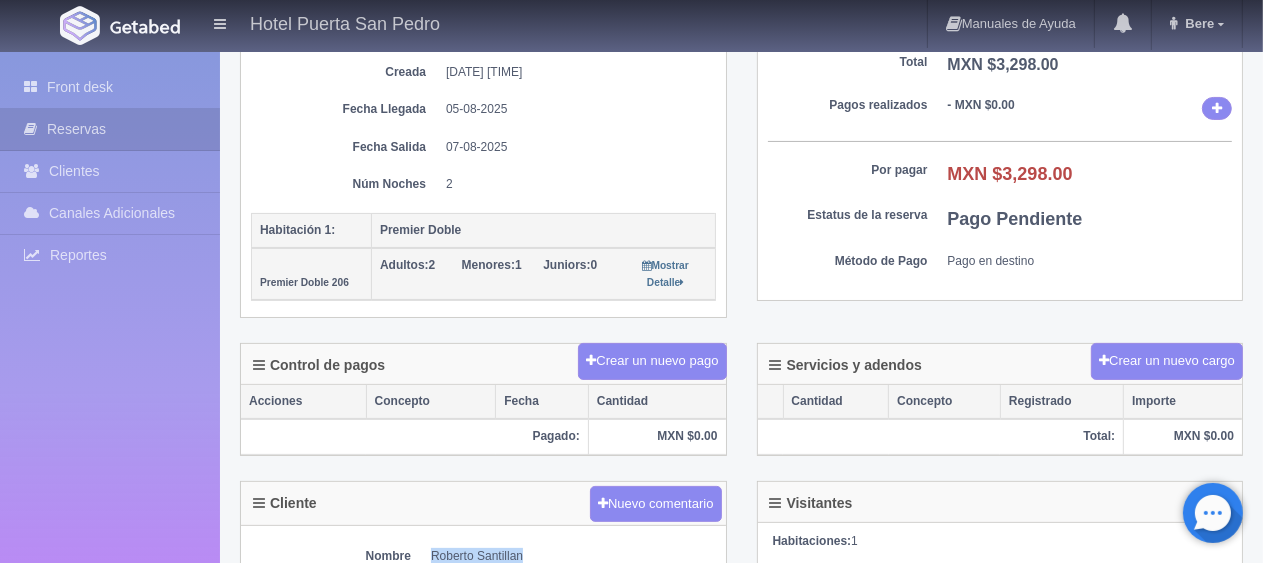 scroll, scrollTop: 600, scrollLeft: 0, axis: vertical 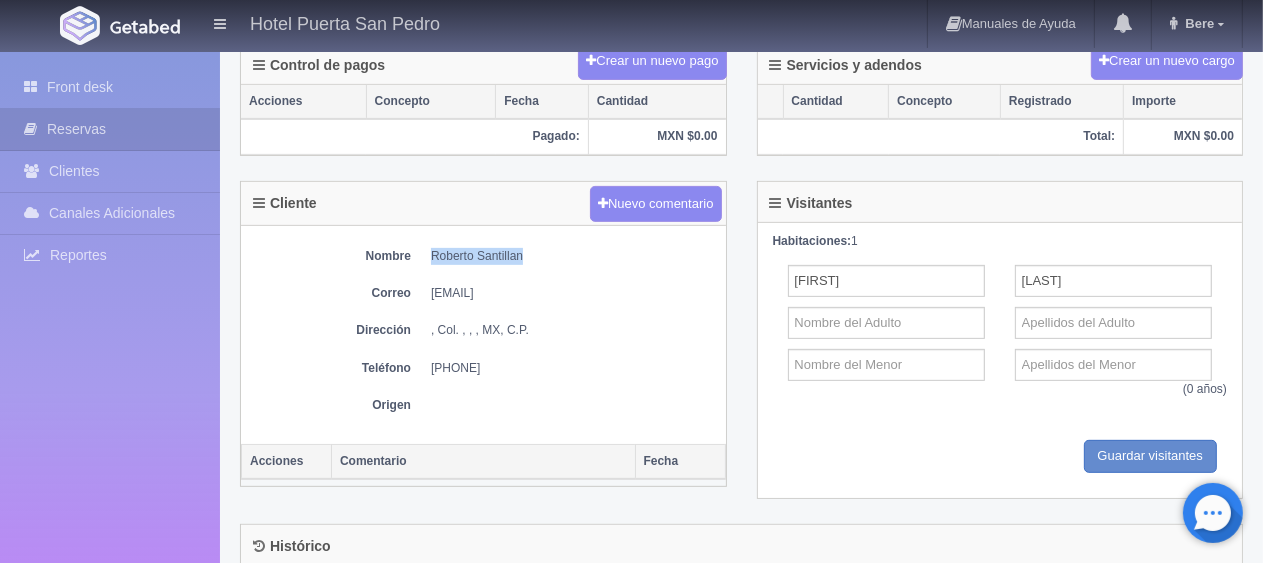 drag, startPoint x: 424, startPoint y: 357, endPoint x: 523, endPoint y: 354, distance: 99.04544 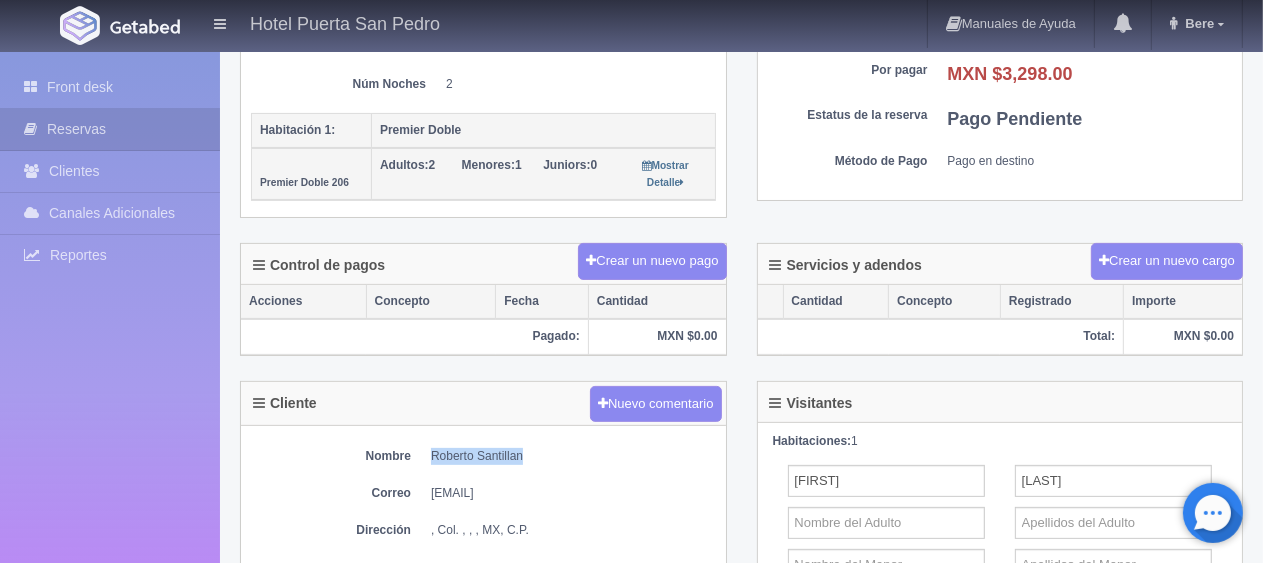 scroll, scrollTop: 300, scrollLeft: 0, axis: vertical 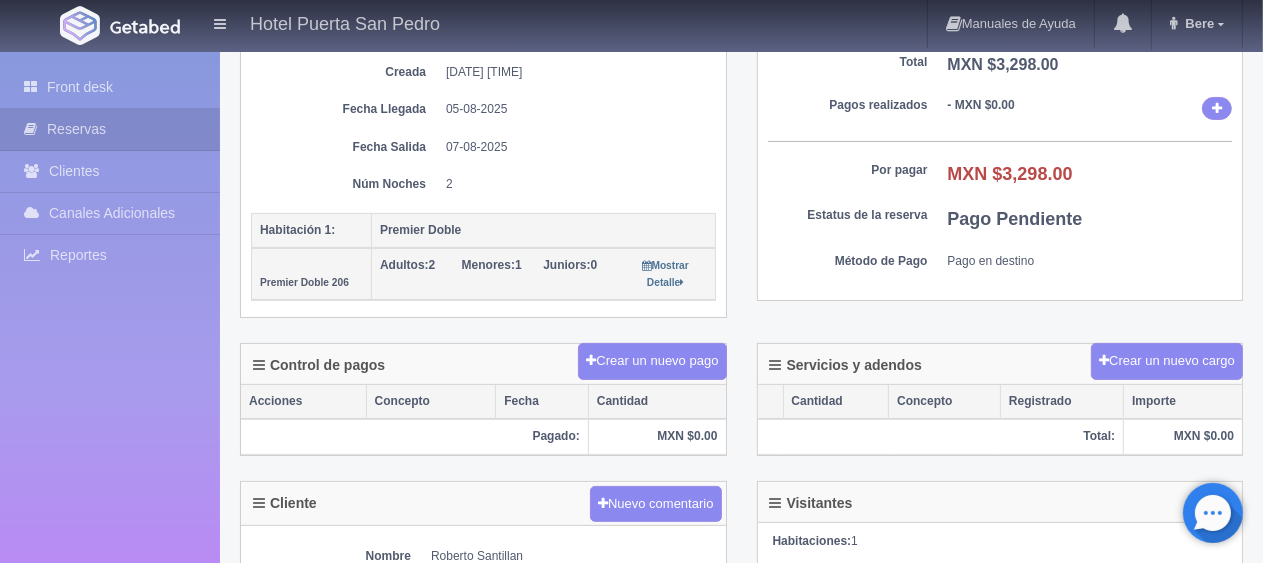 click on "Núm. reserva interna         Núm de reserva   270564   Referencia de pago   2c76fe6e82f2e9f1f106f9fc72384ab36bb7ff05   Creada   01-08-25 01:59 am   Núm. Habitación         Fecha Llegada   05-08-2025   Fecha Salida   07-08-2025   Núm Noches   2" at bounding box center (483, 69) 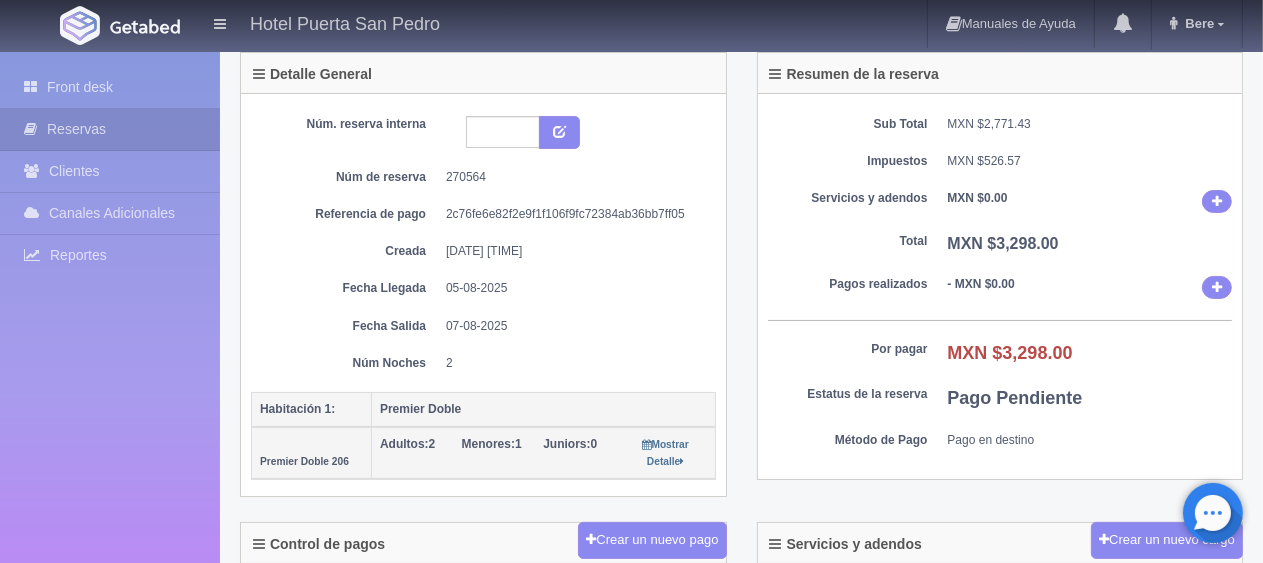 scroll, scrollTop: 0, scrollLeft: 0, axis: both 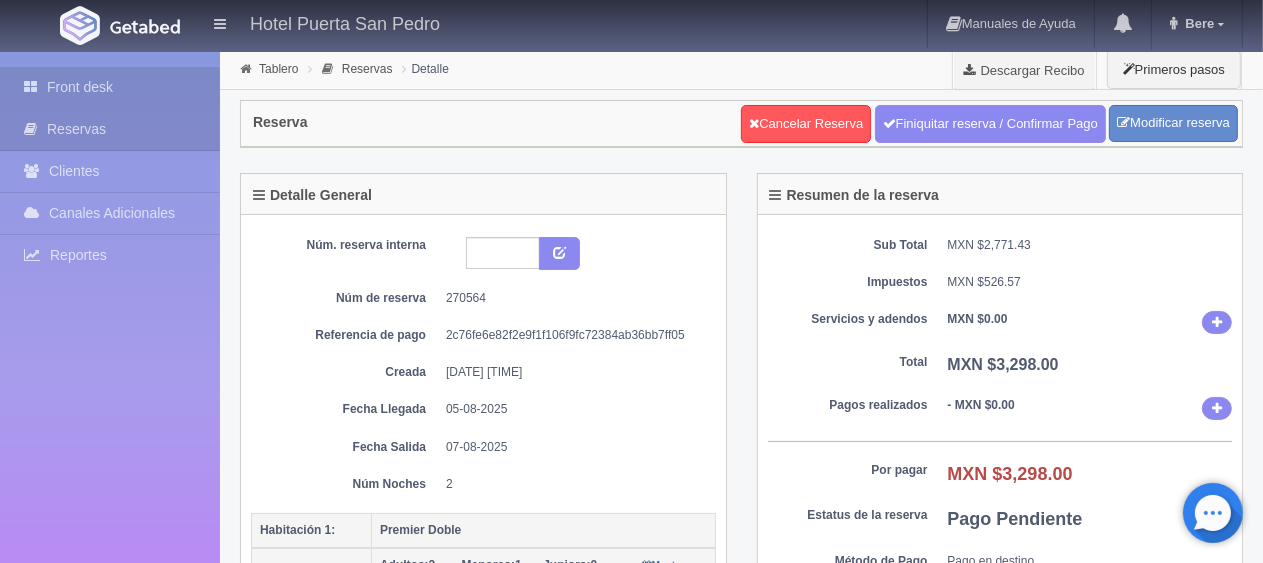 click on "Front desk" at bounding box center (110, 87) 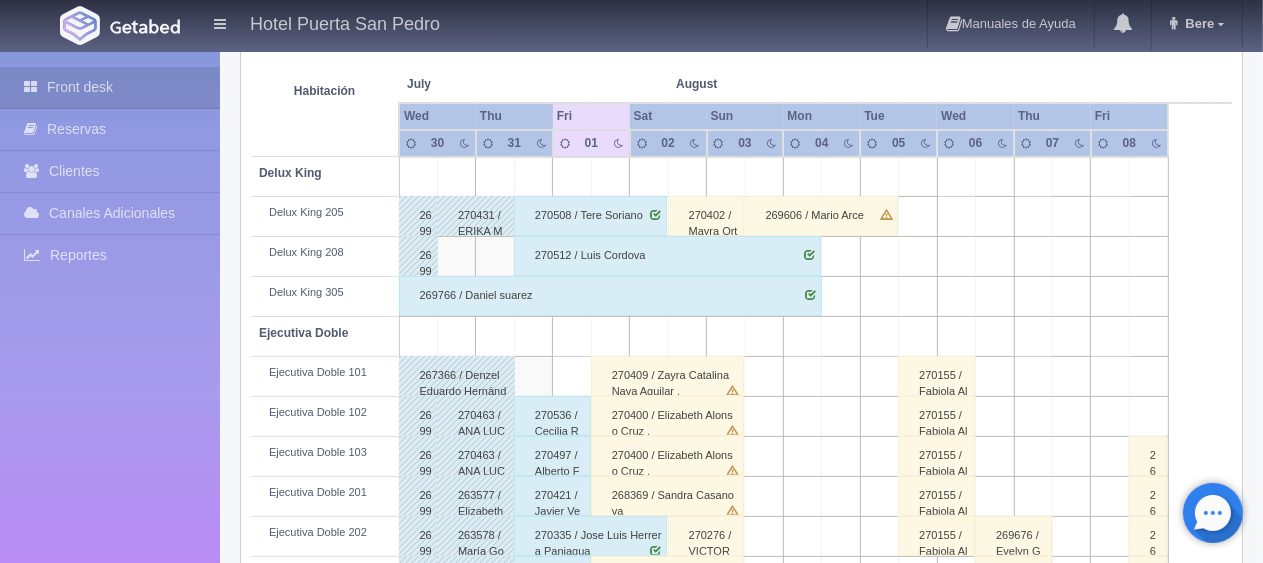 scroll, scrollTop: 266, scrollLeft: 0, axis: vertical 